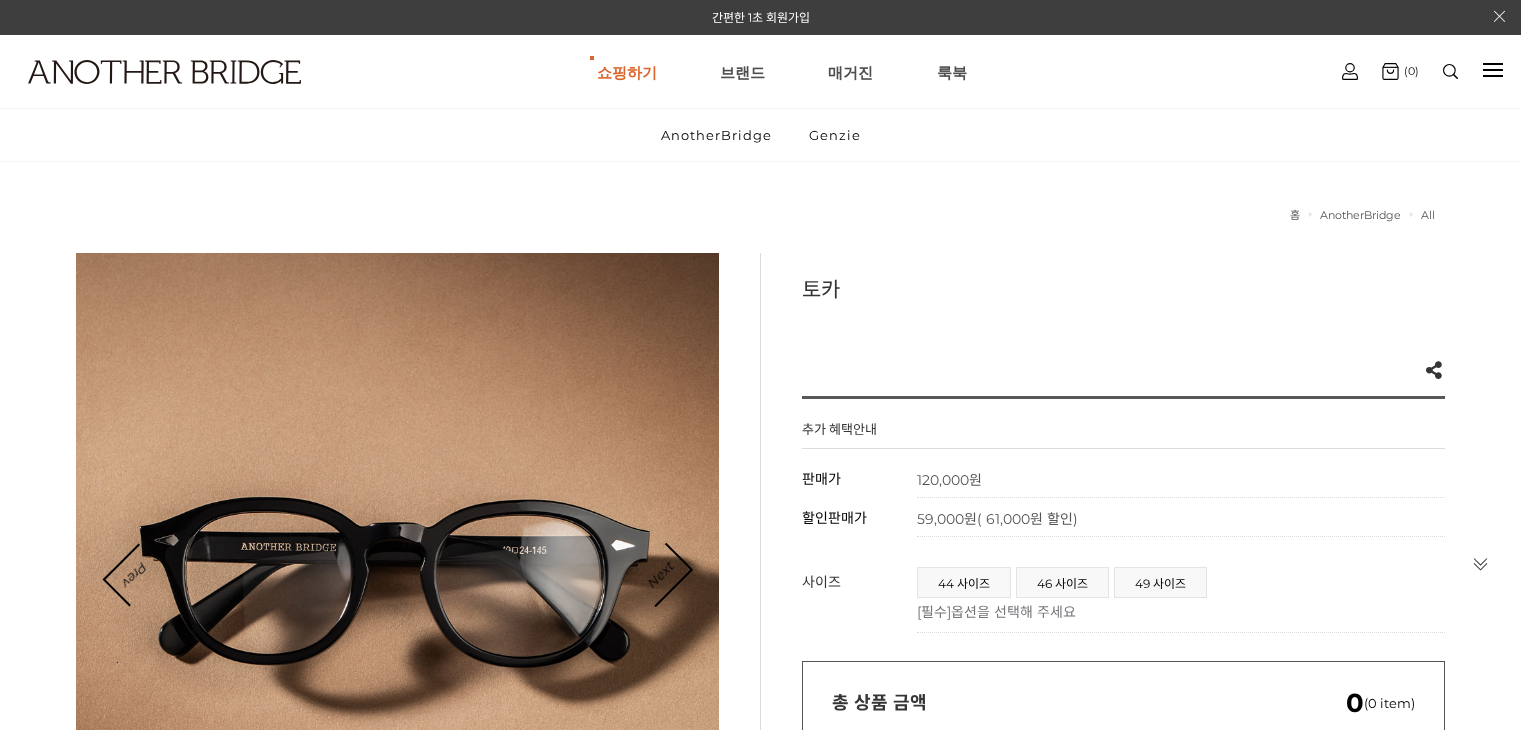 scroll, scrollTop: 0, scrollLeft: 0, axis: both 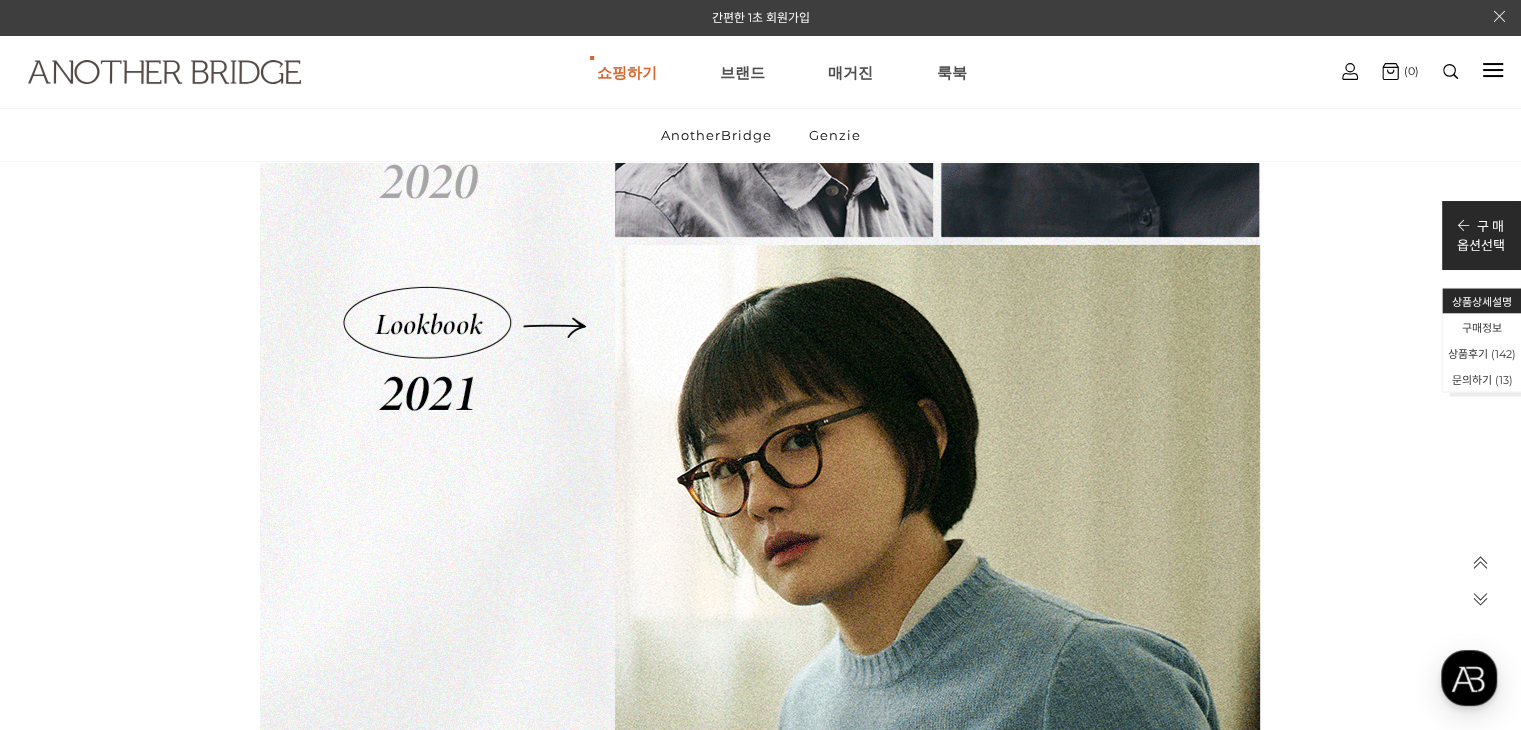 click at bounding box center (164, 72) 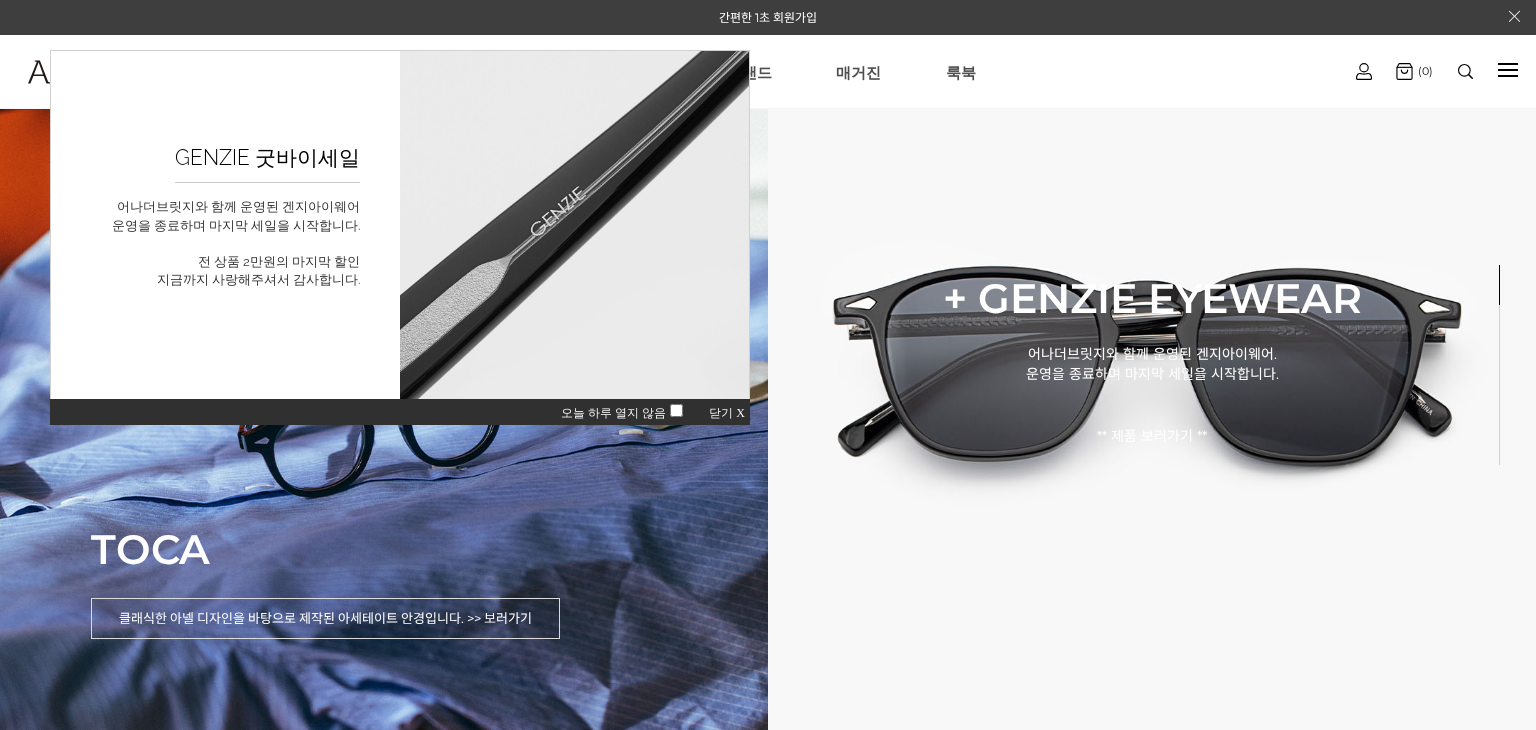 scroll, scrollTop: 0, scrollLeft: 0, axis: both 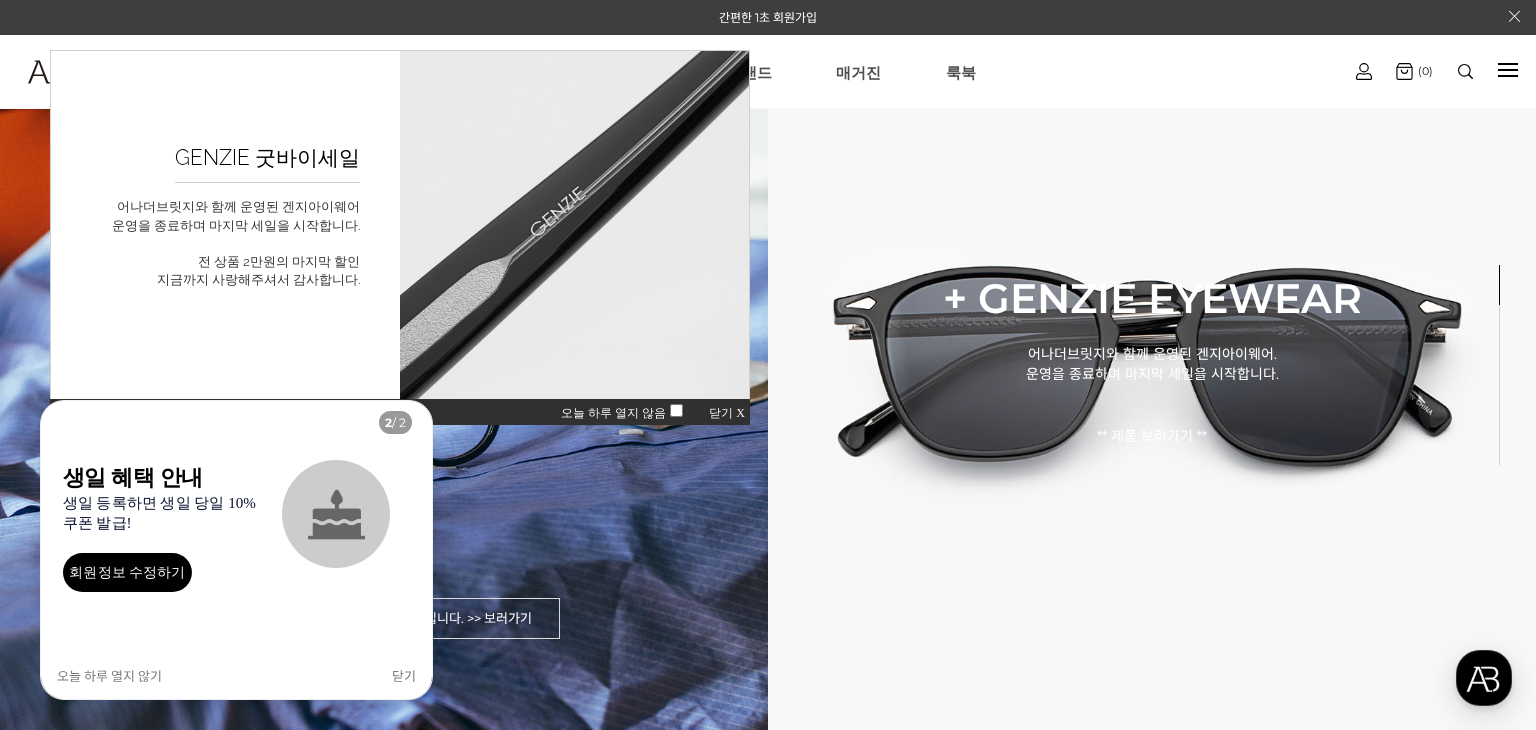 click on "닫기 X" at bounding box center [727, 413] 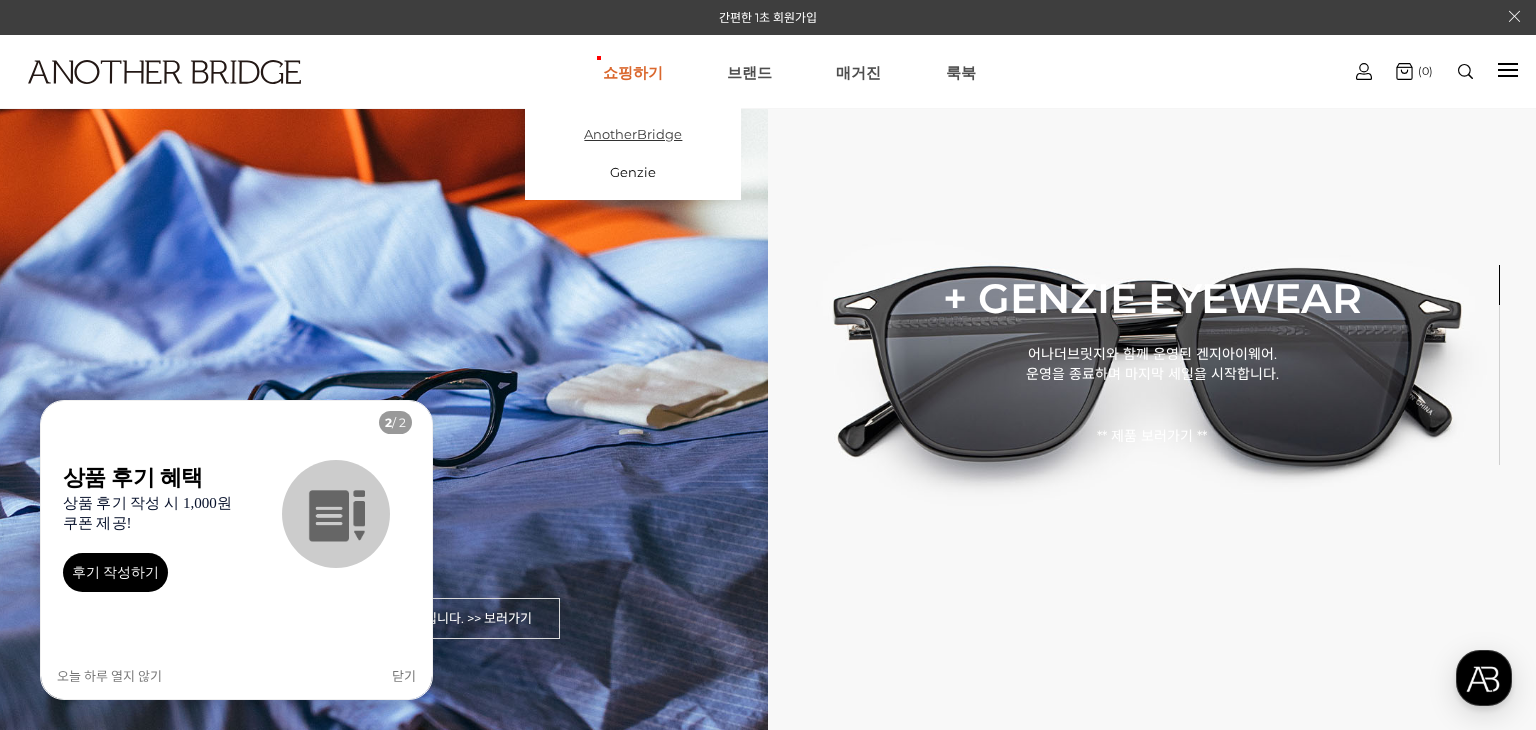 click on "AnotherBridge" at bounding box center [633, 134] 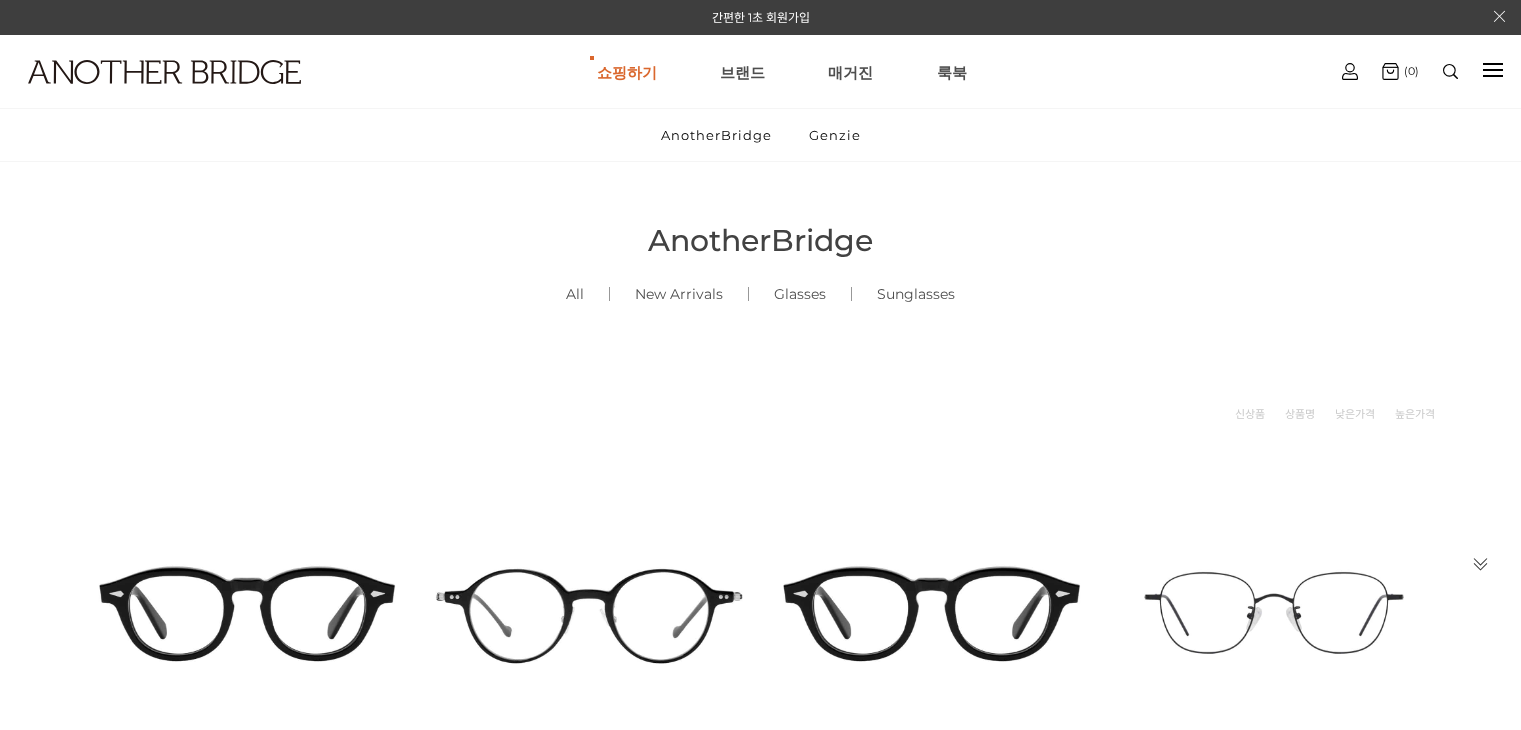 scroll, scrollTop: 0, scrollLeft: 0, axis: both 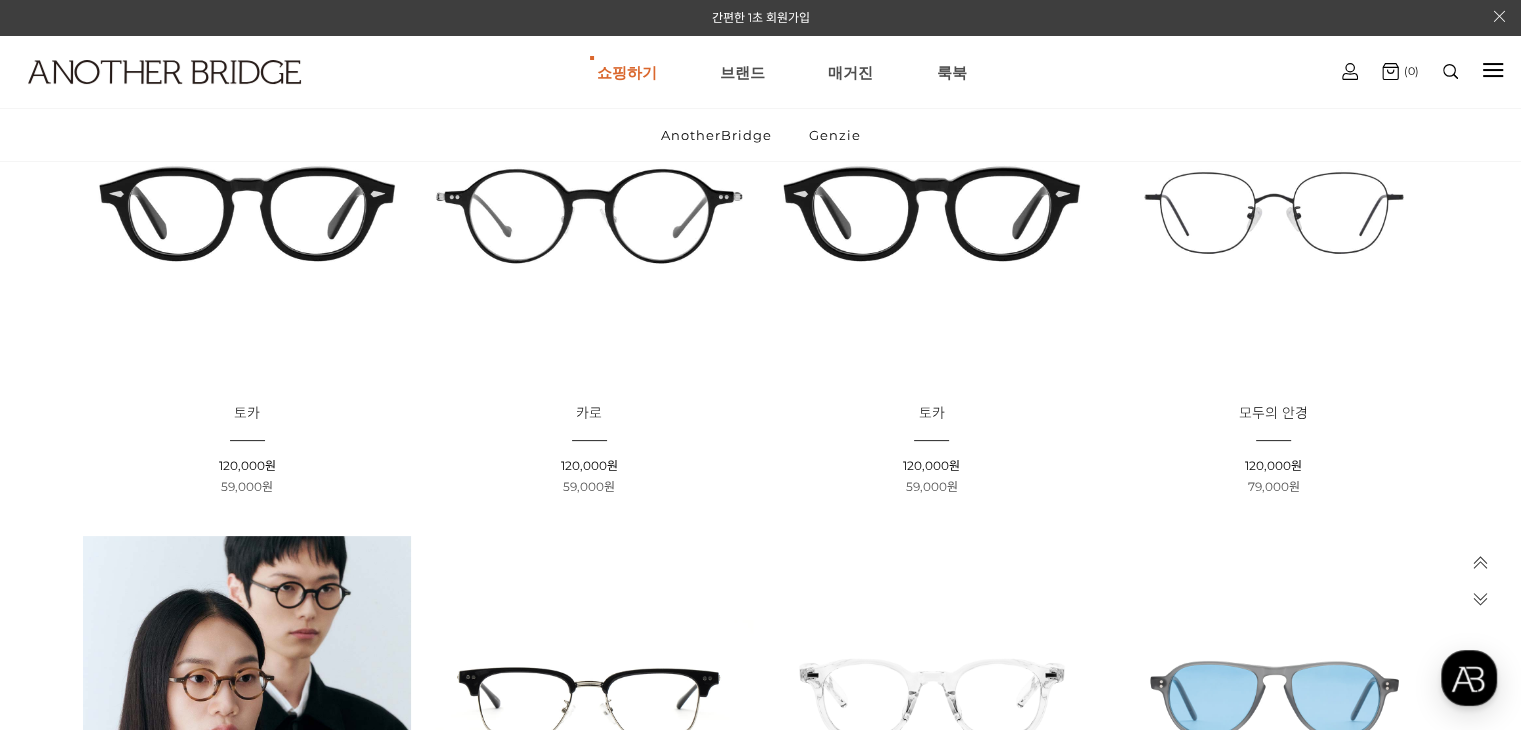 click at bounding box center [589, 213] 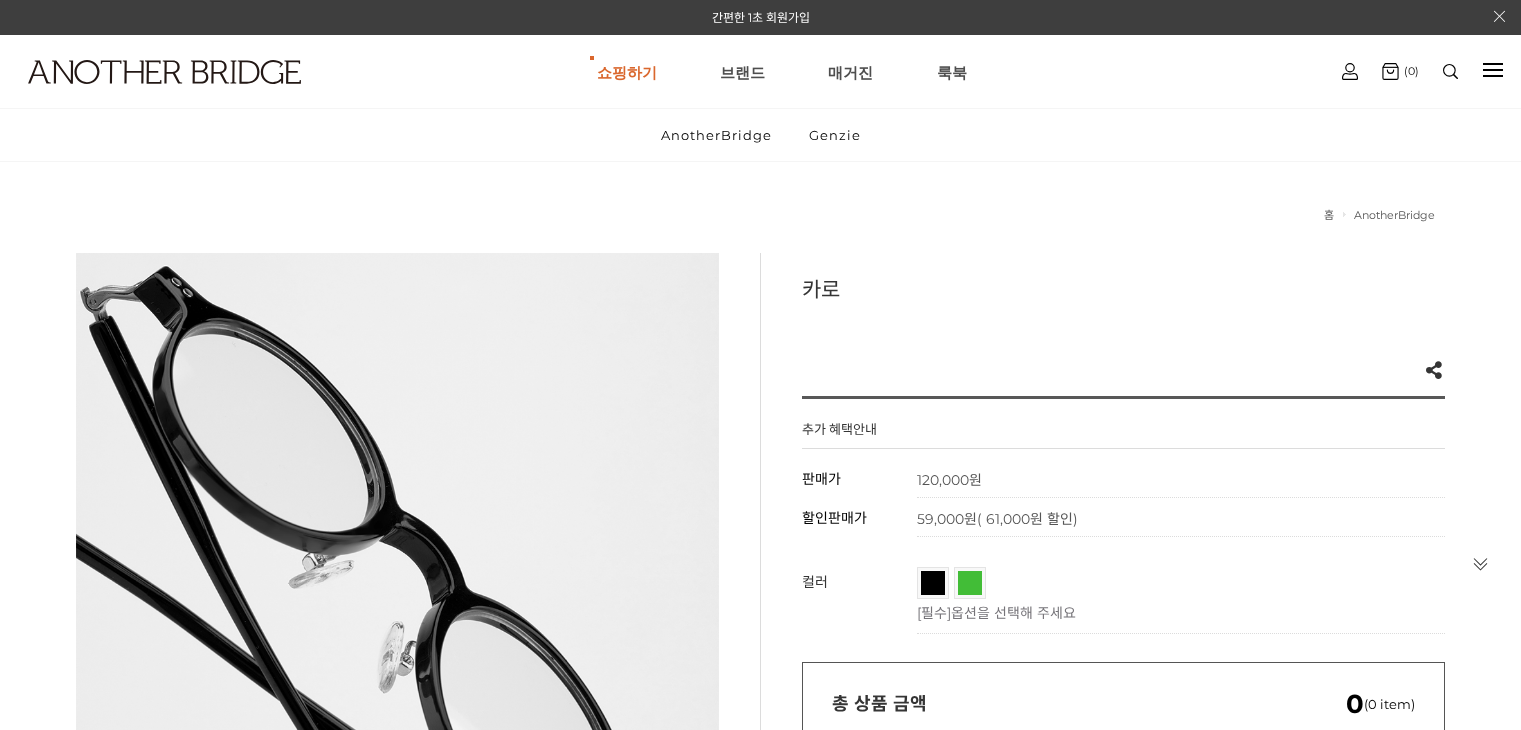scroll, scrollTop: 0, scrollLeft: 0, axis: both 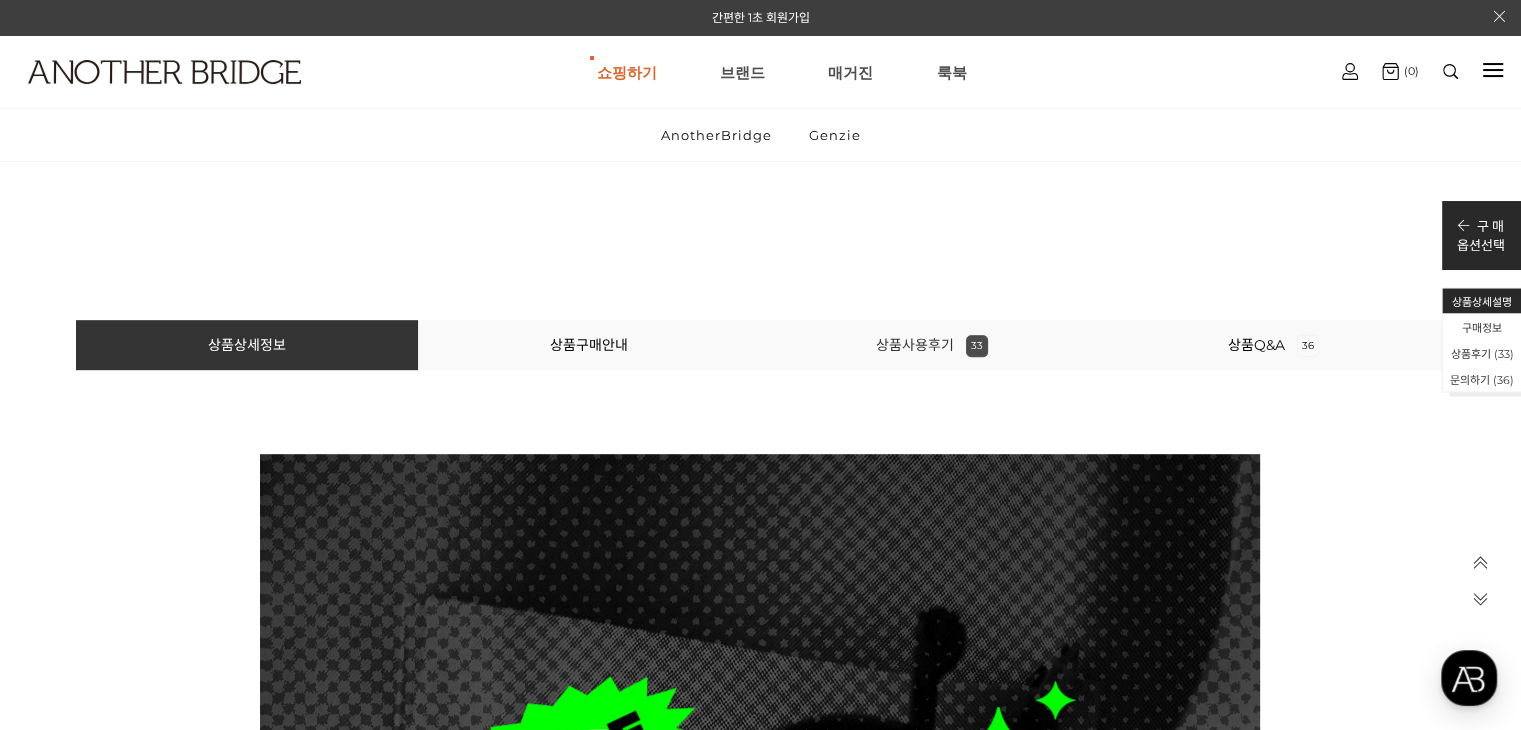 click on "상품사용후기 33" at bounding box center [932, 345] 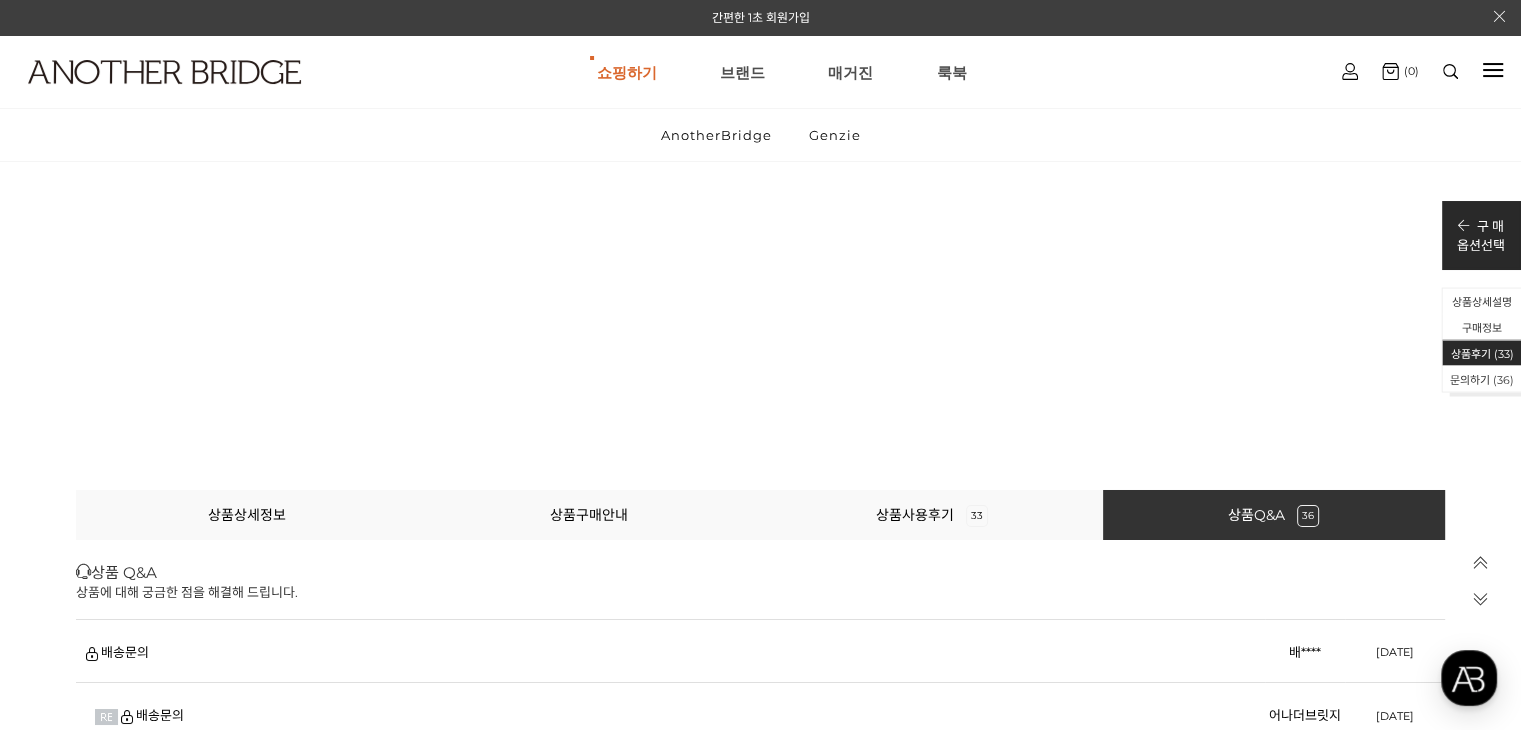 scroll, scrollTop: 75359, scrollLeft: 0, axis: vertical 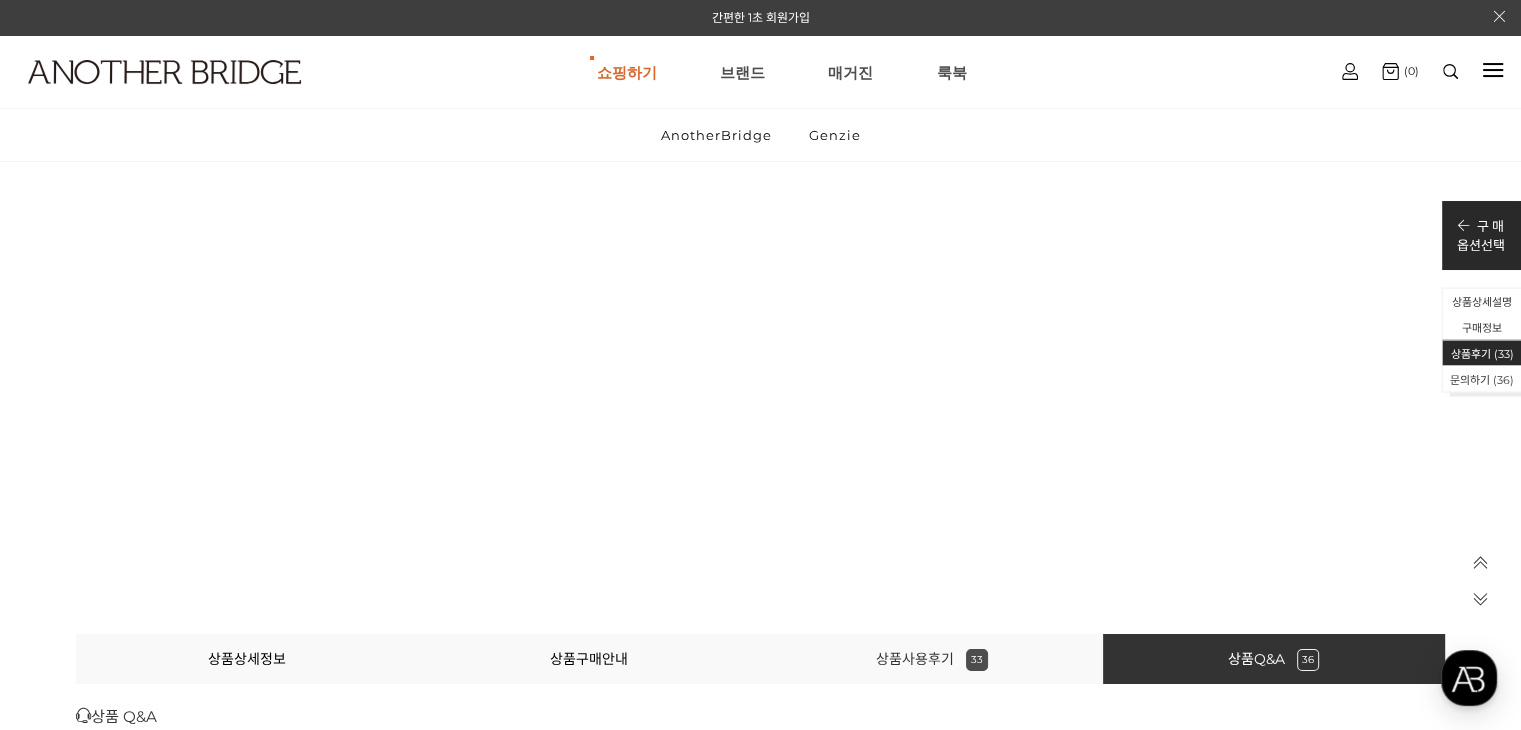 click on "상품사용후기 33" at bounding box center (932, 659) 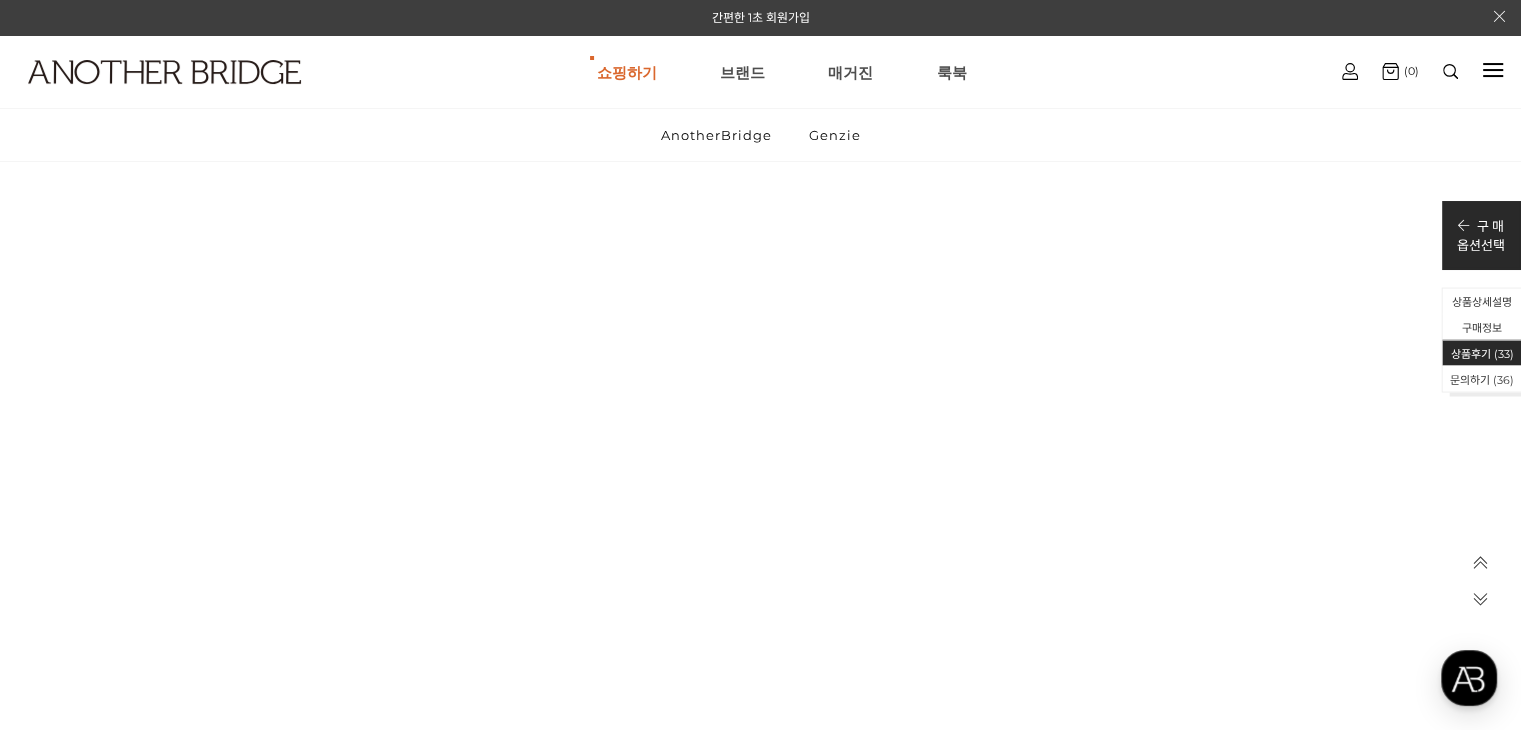 scroll, scrollTop: 74161, scrollLeft: 0, axis: vertical 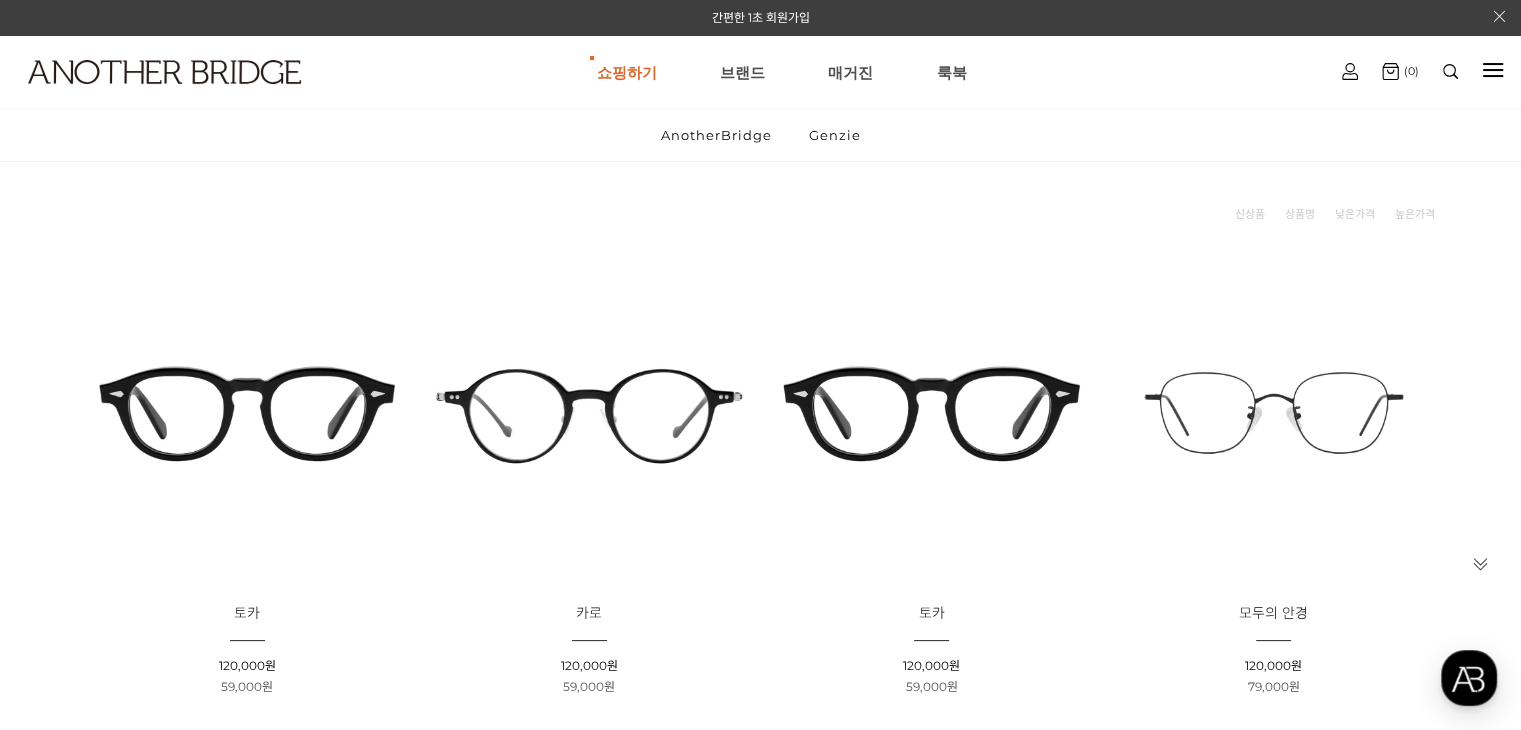 click at bounding box center [247, 413] 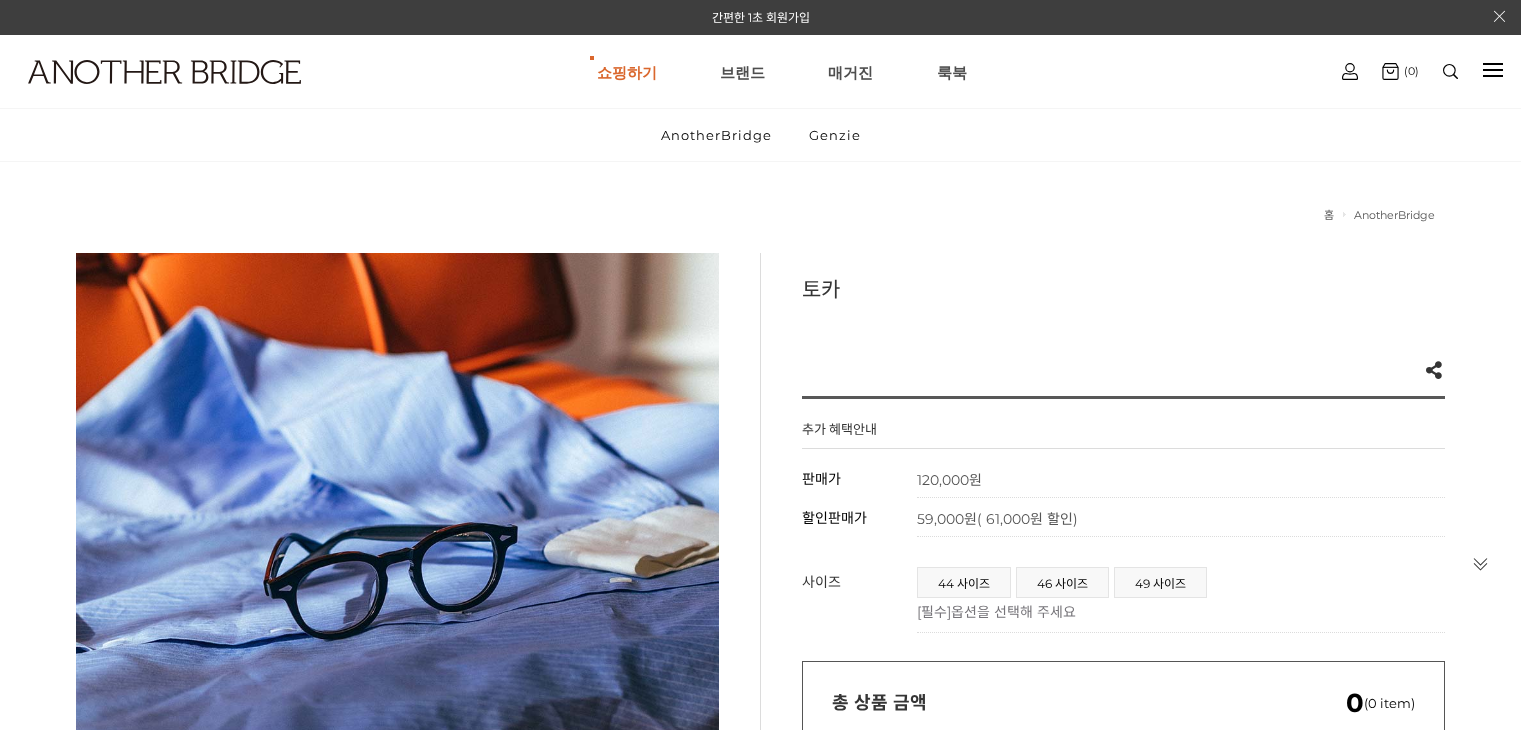 scroll, scrollTop: 0, scrollLeft: 0, axis: both 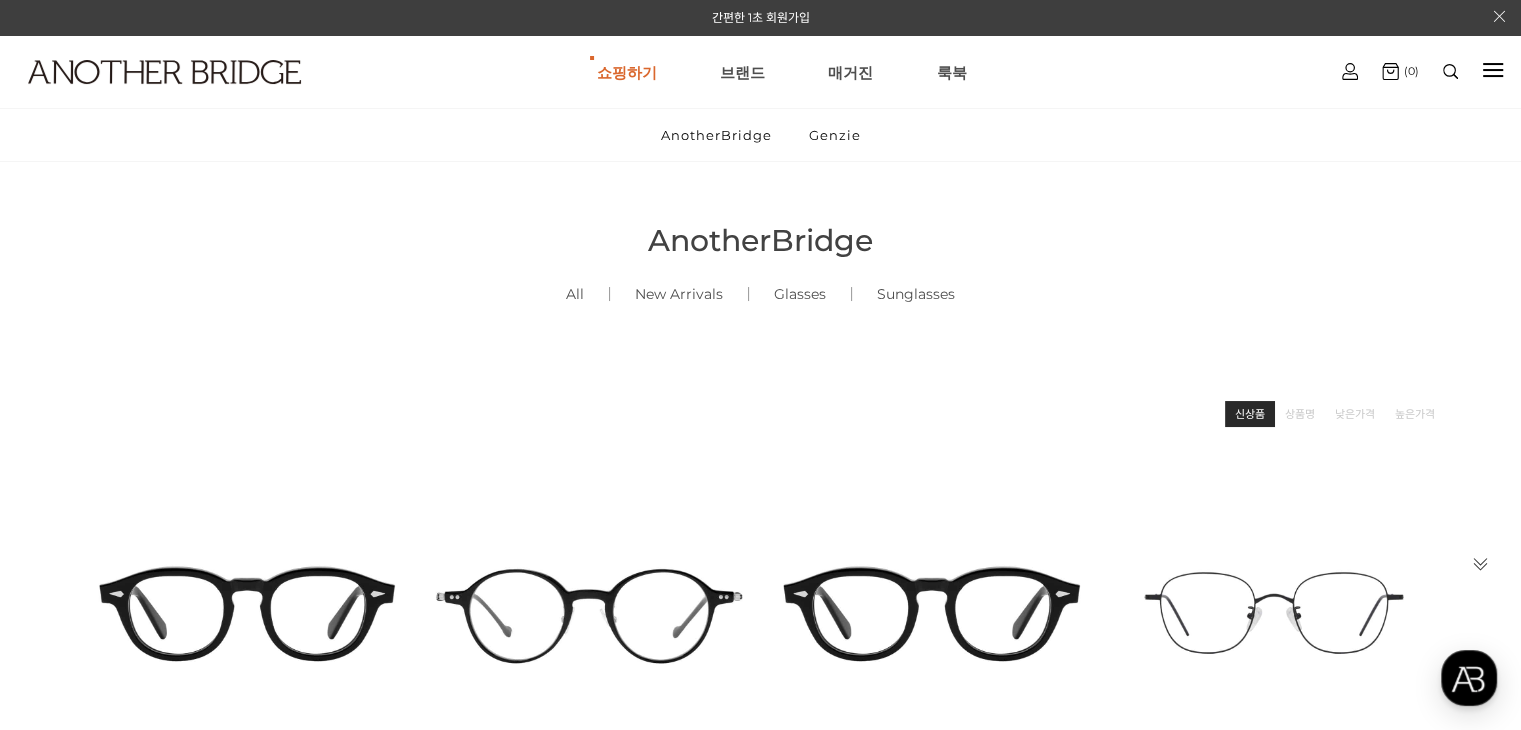 click on "신상품" at bounding box center (1250, 414) 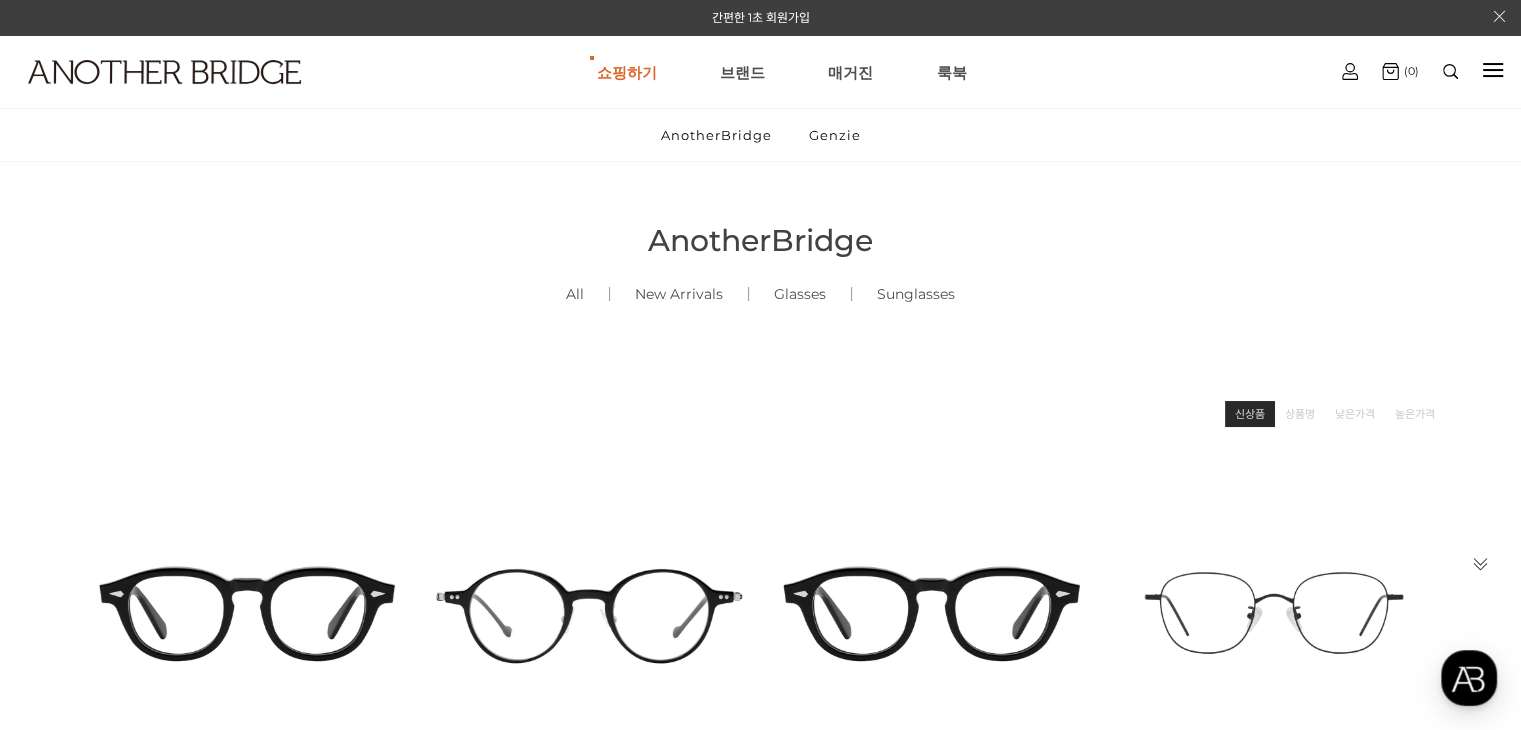 click on "신상품" at bounding box center (1250, 414) 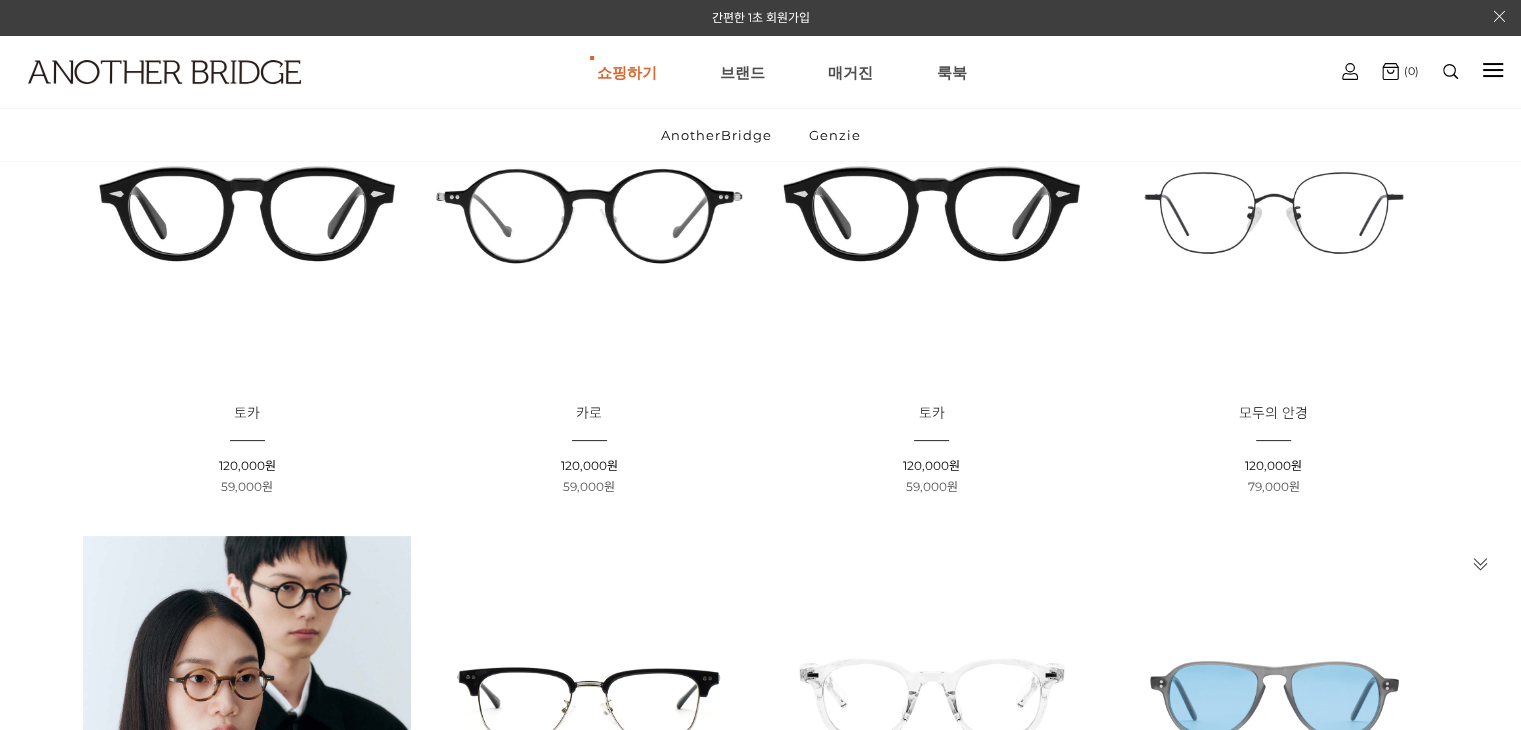 scroll, scrollTop: 0, scrollLeft: 0, axis: both 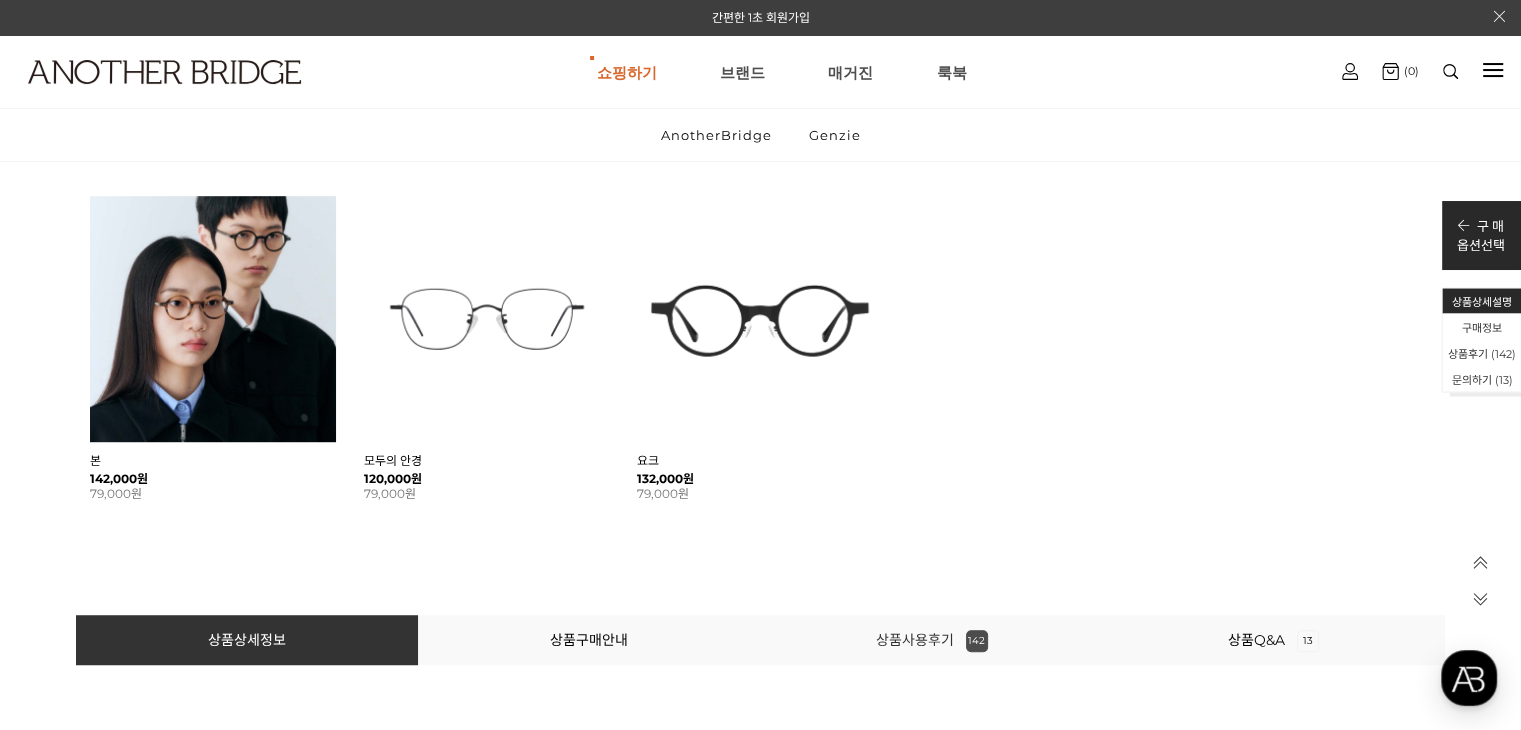 click on "상품사용후기 142" at bounding box center [932, 640] 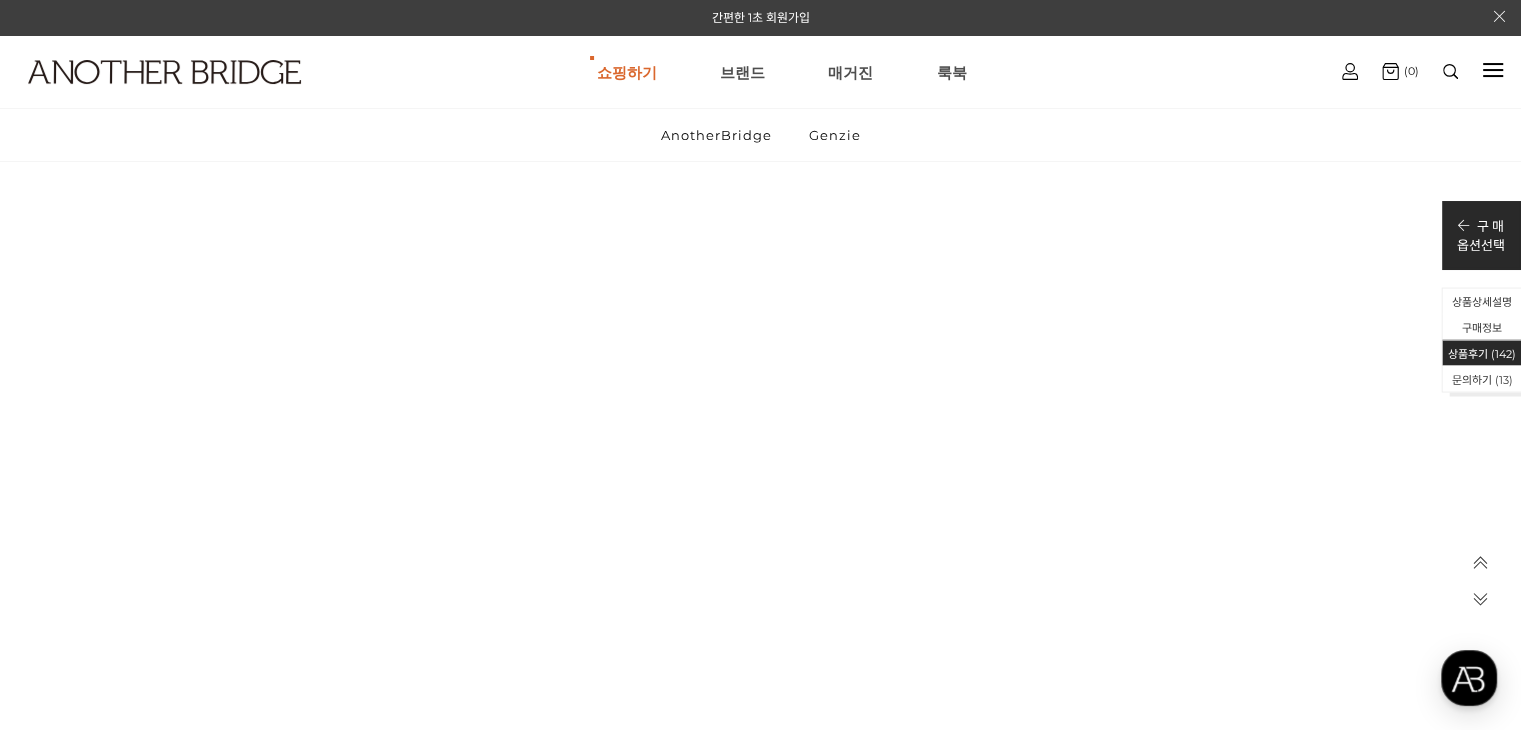 scroll, scrollTop: 93247, scrollLeft: 0, axis: vertical 